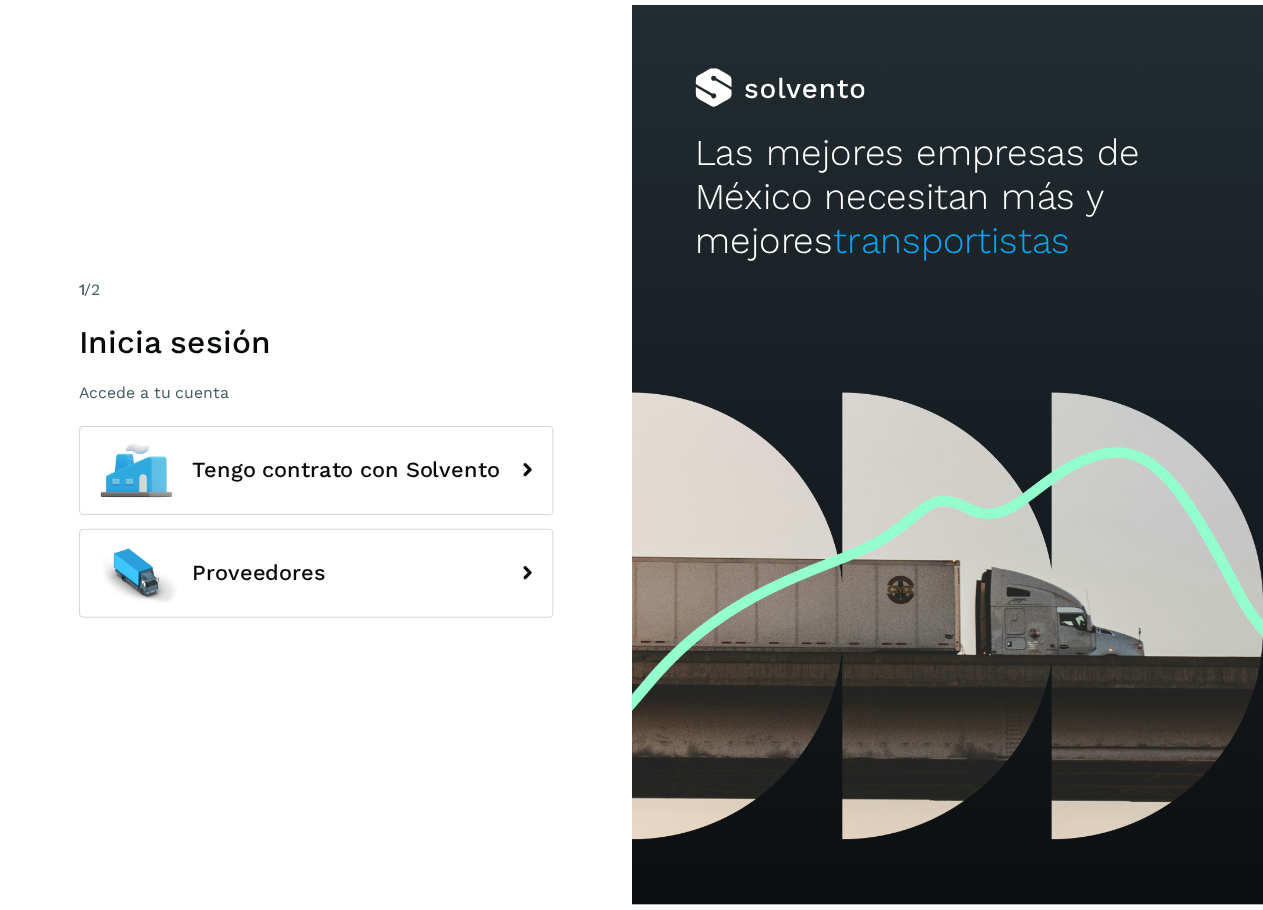 scroll, scrollTop: 0, scrollLeft: 0, axis: both 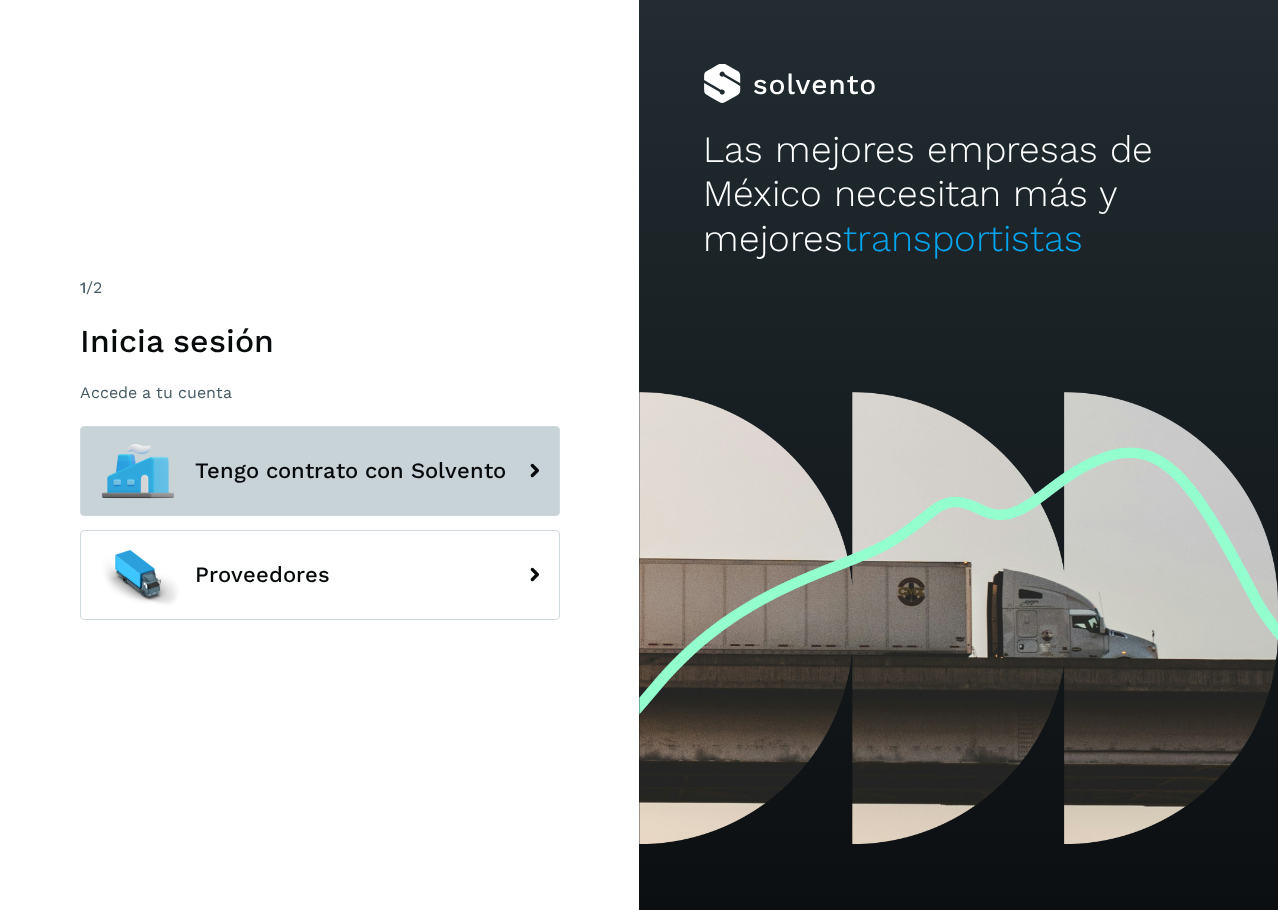 click on "Tengo contrato con Solvento" at bounding box center (320, 471) 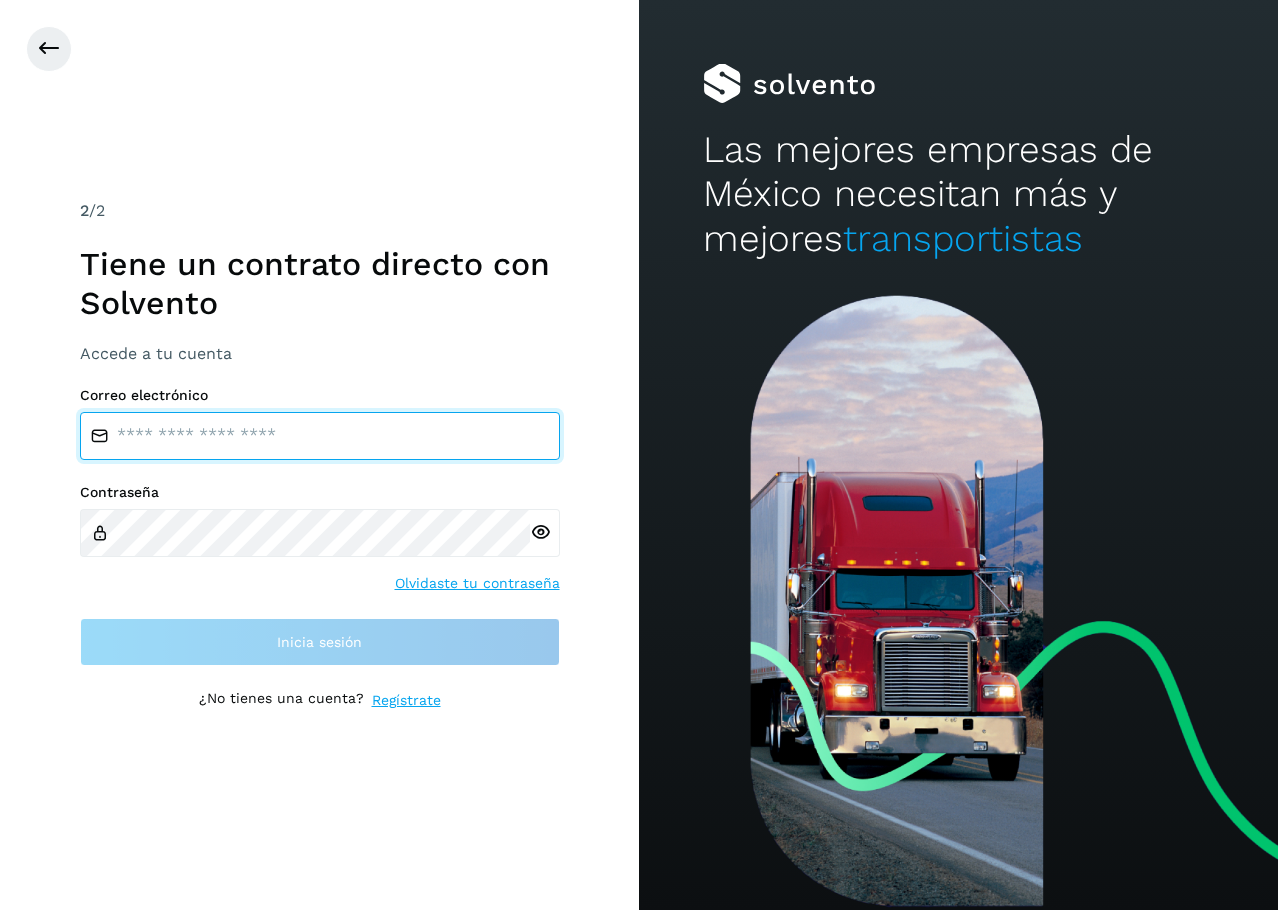 type on "**********" 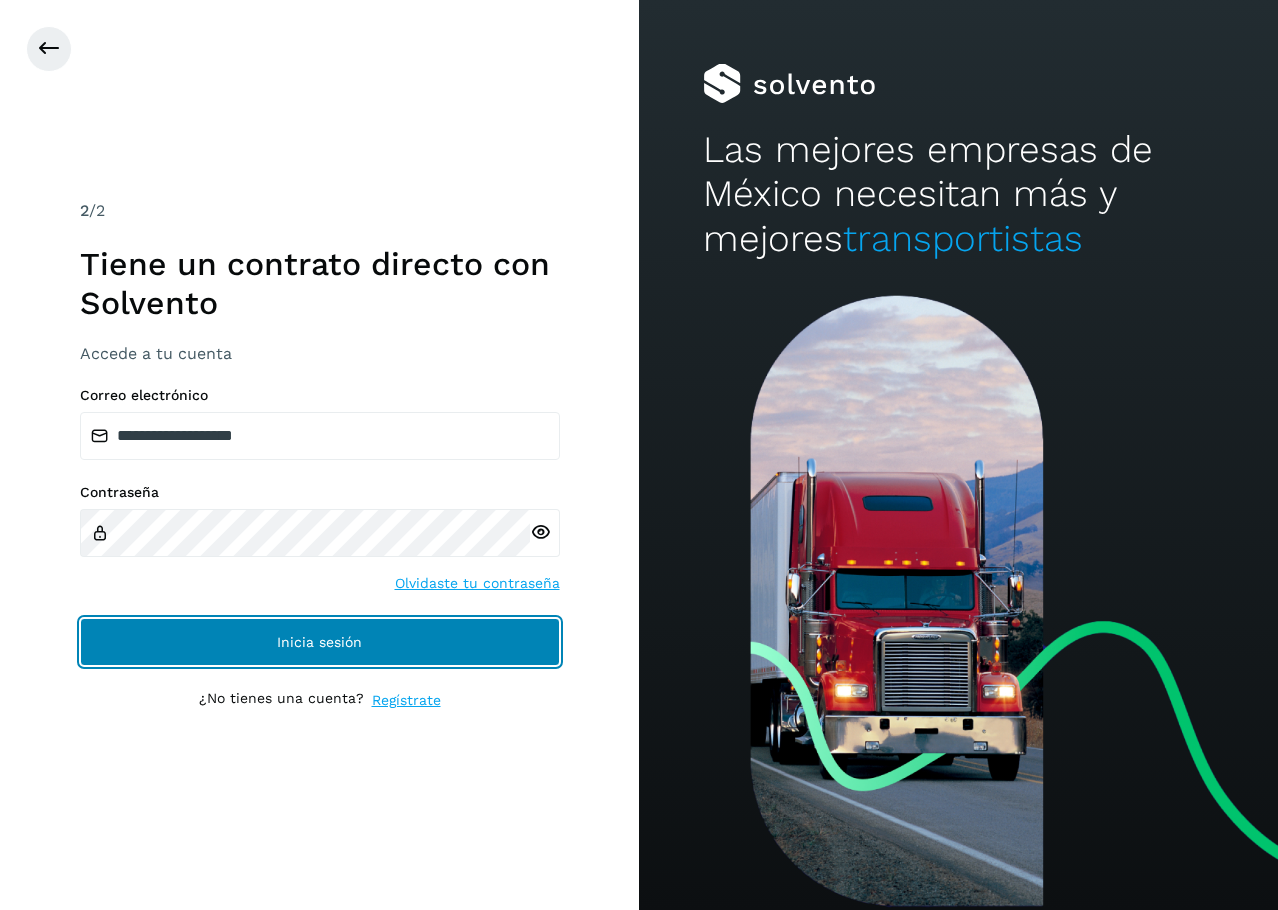 click on "Inicia sesión" 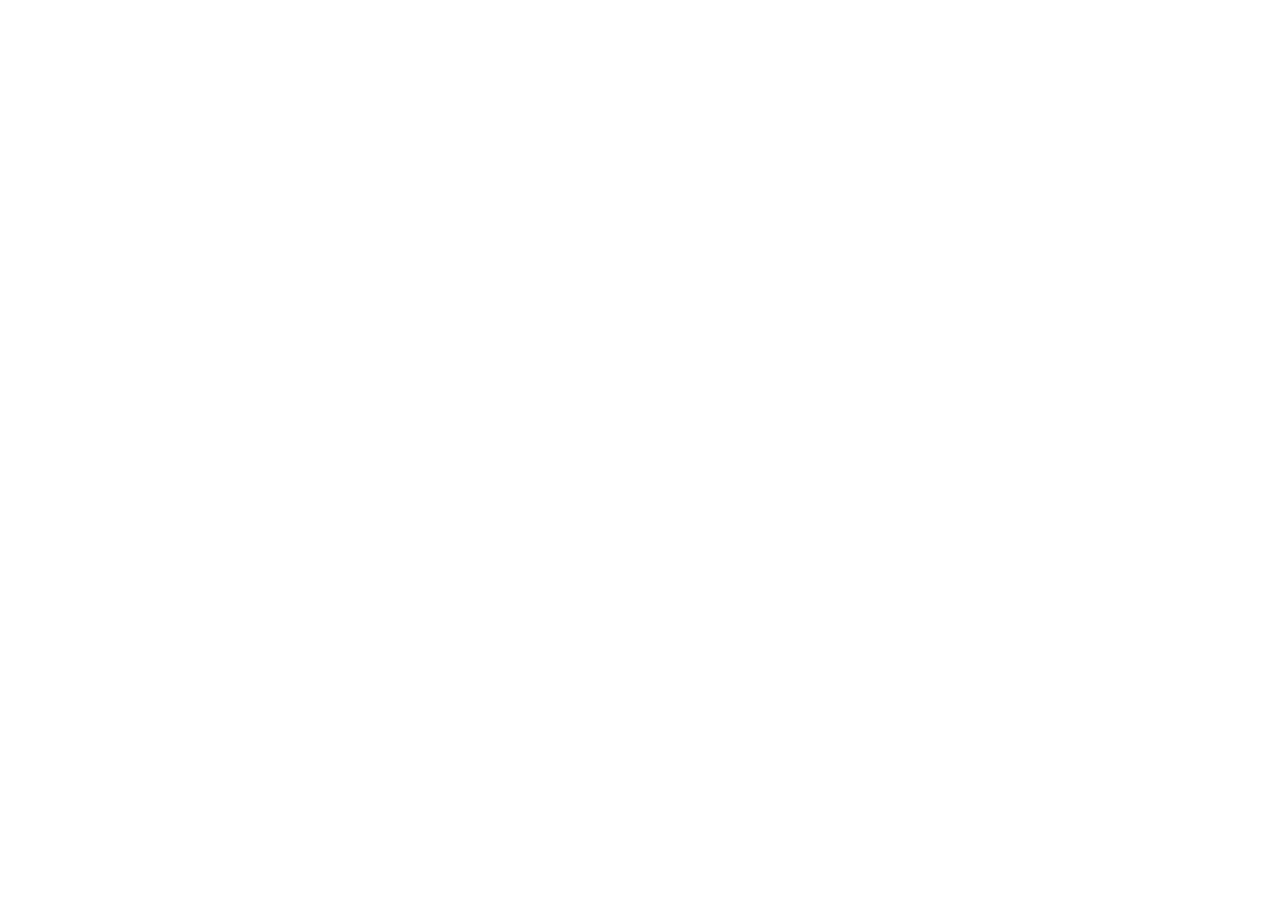 scroll, scrollTop: 0, scrollLeft: 0, axis: both 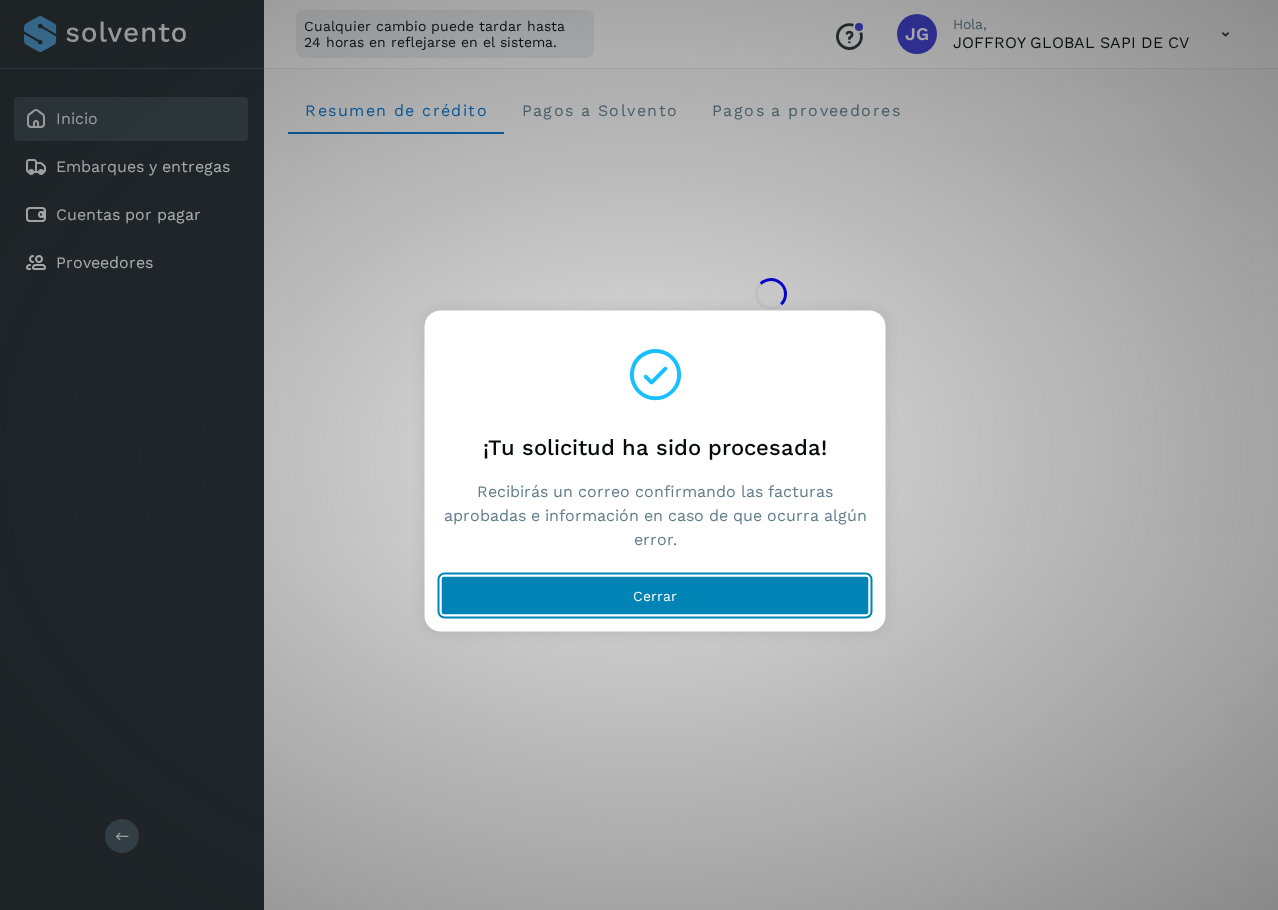 click on "Cerrar" 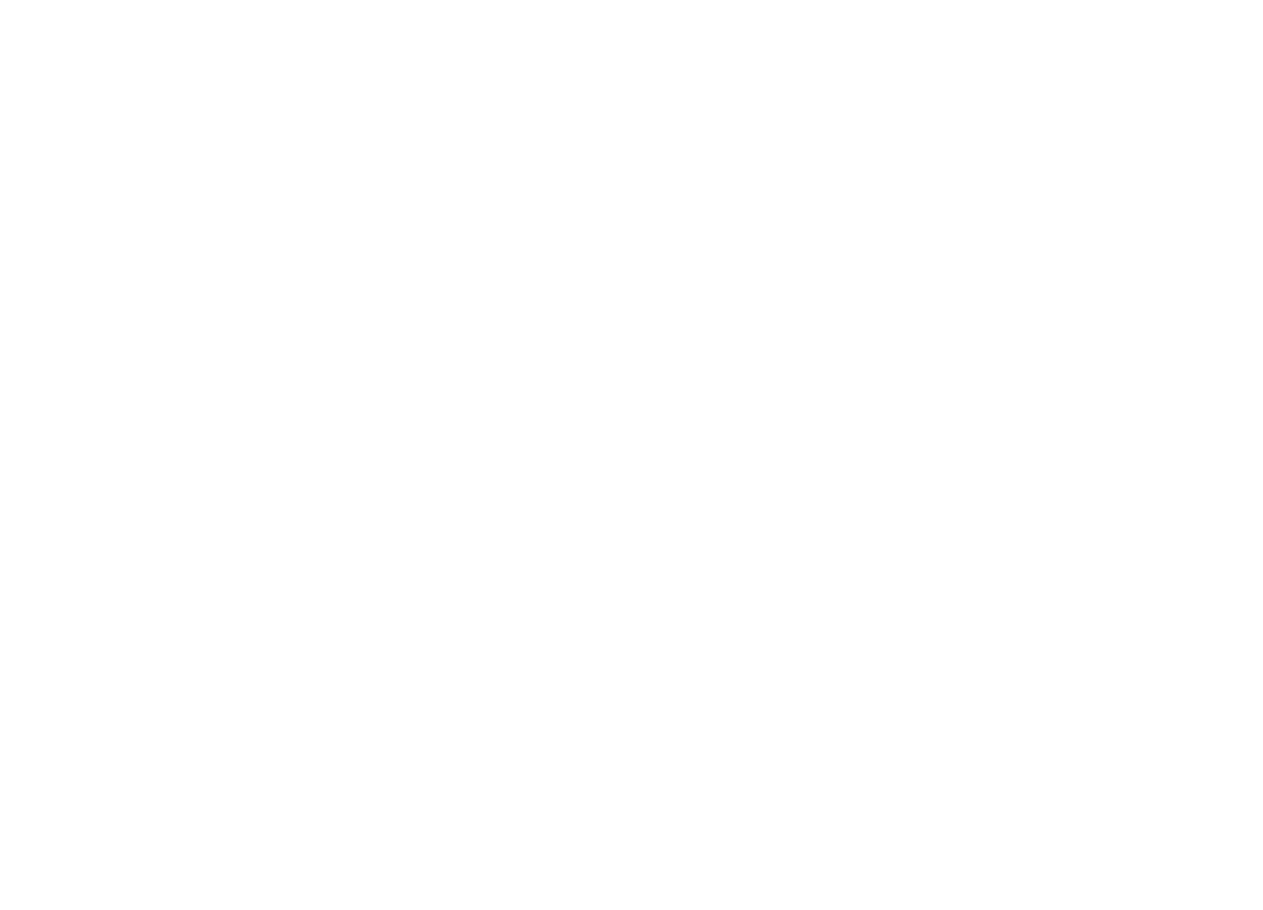 scroll, scrollTop: 0, scrollLeft: 0, axis: both 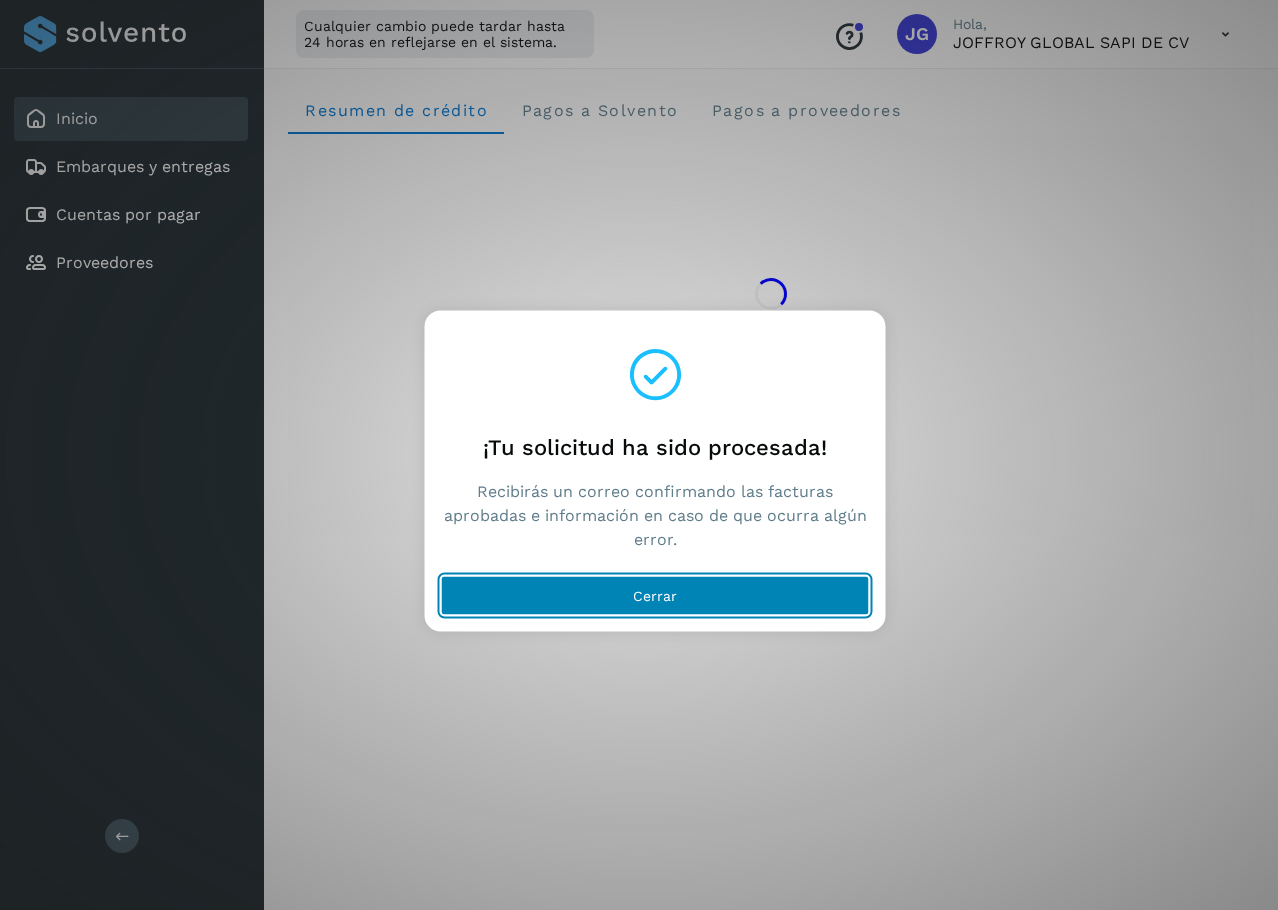 click on "Cerrar" 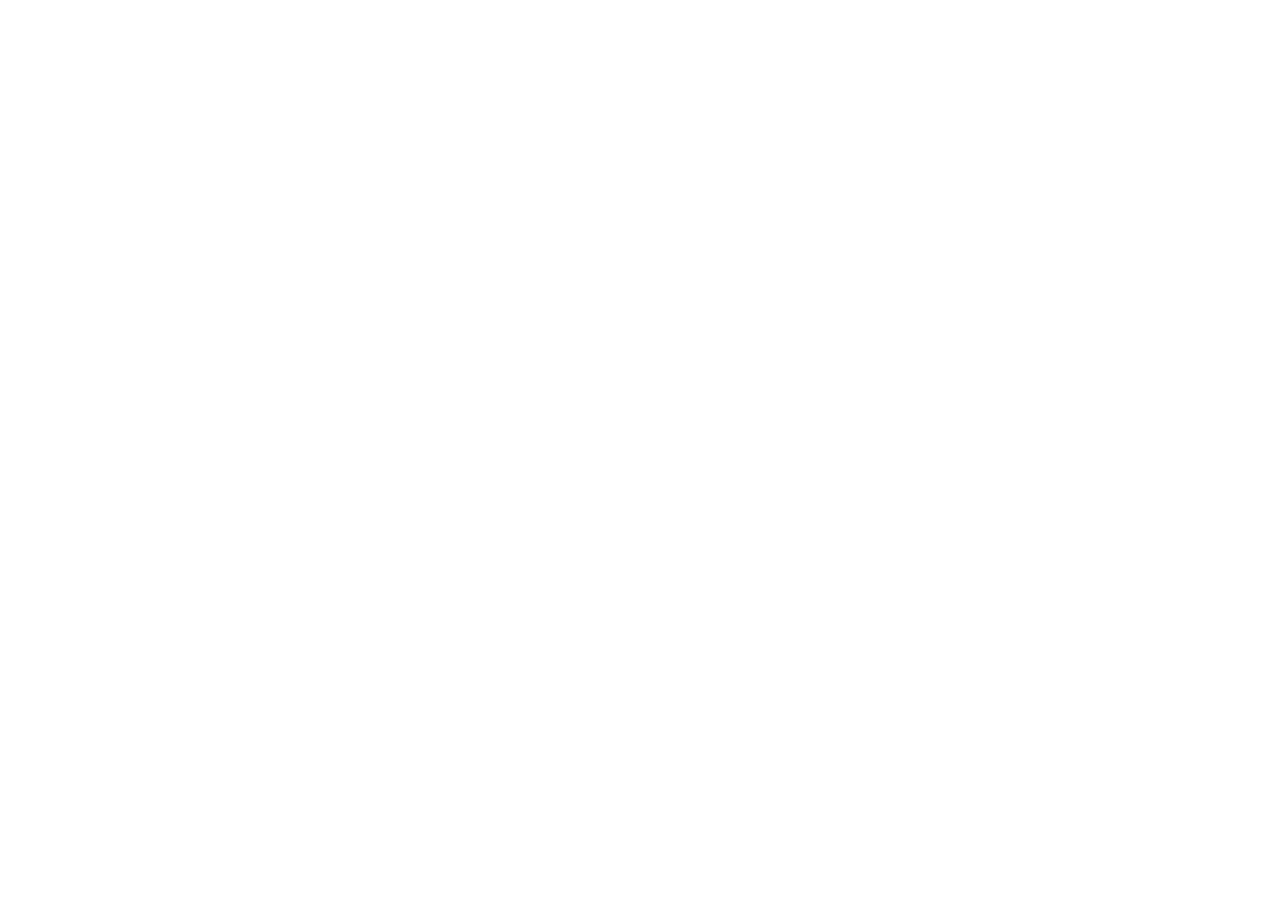 scroll, scrollTop: 0, scrollLeft: 0, axis: both 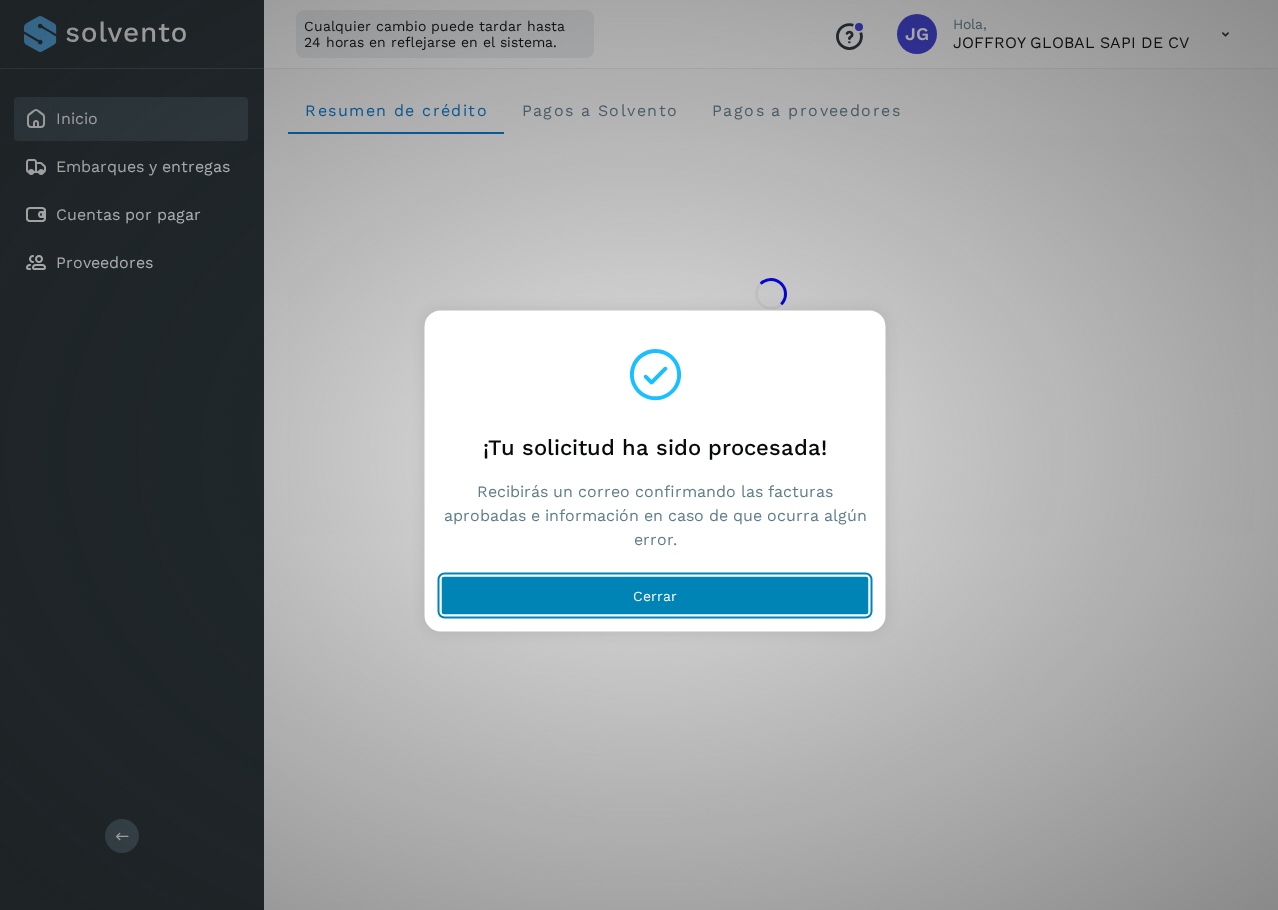 click on "Cerrar" 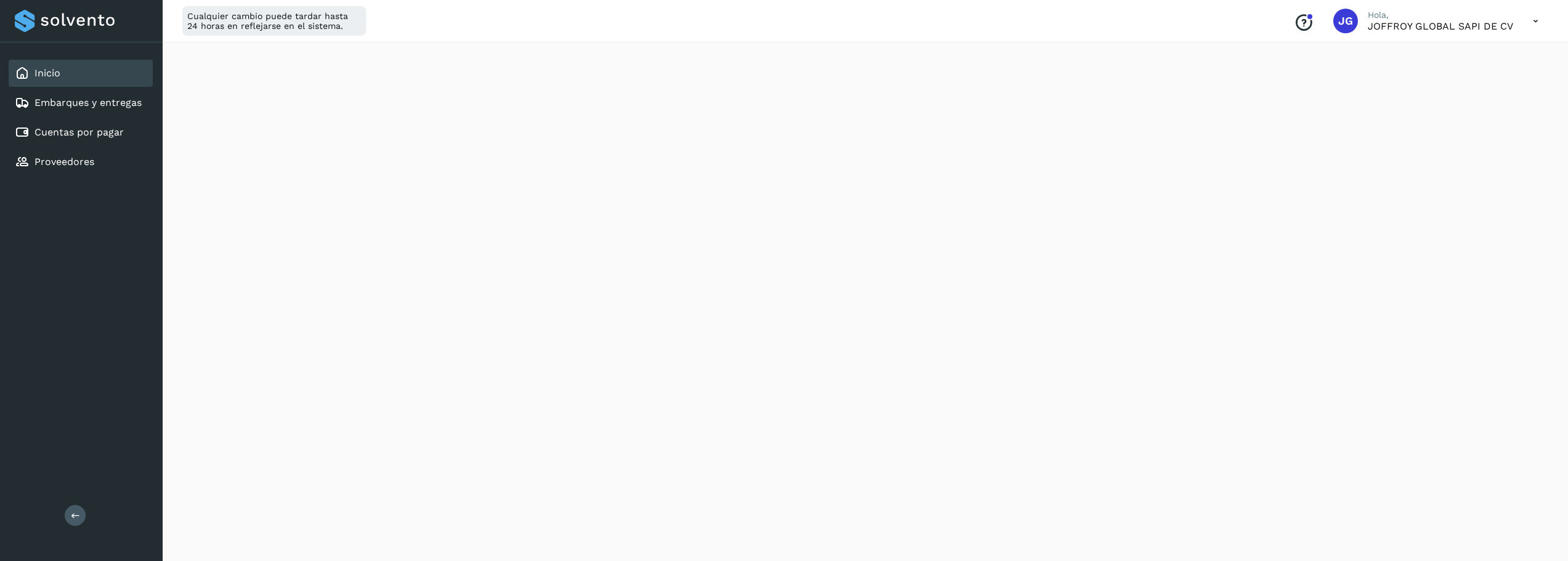 scroll, scrollTop: 185, scrollLeft: 0, axis: vertical 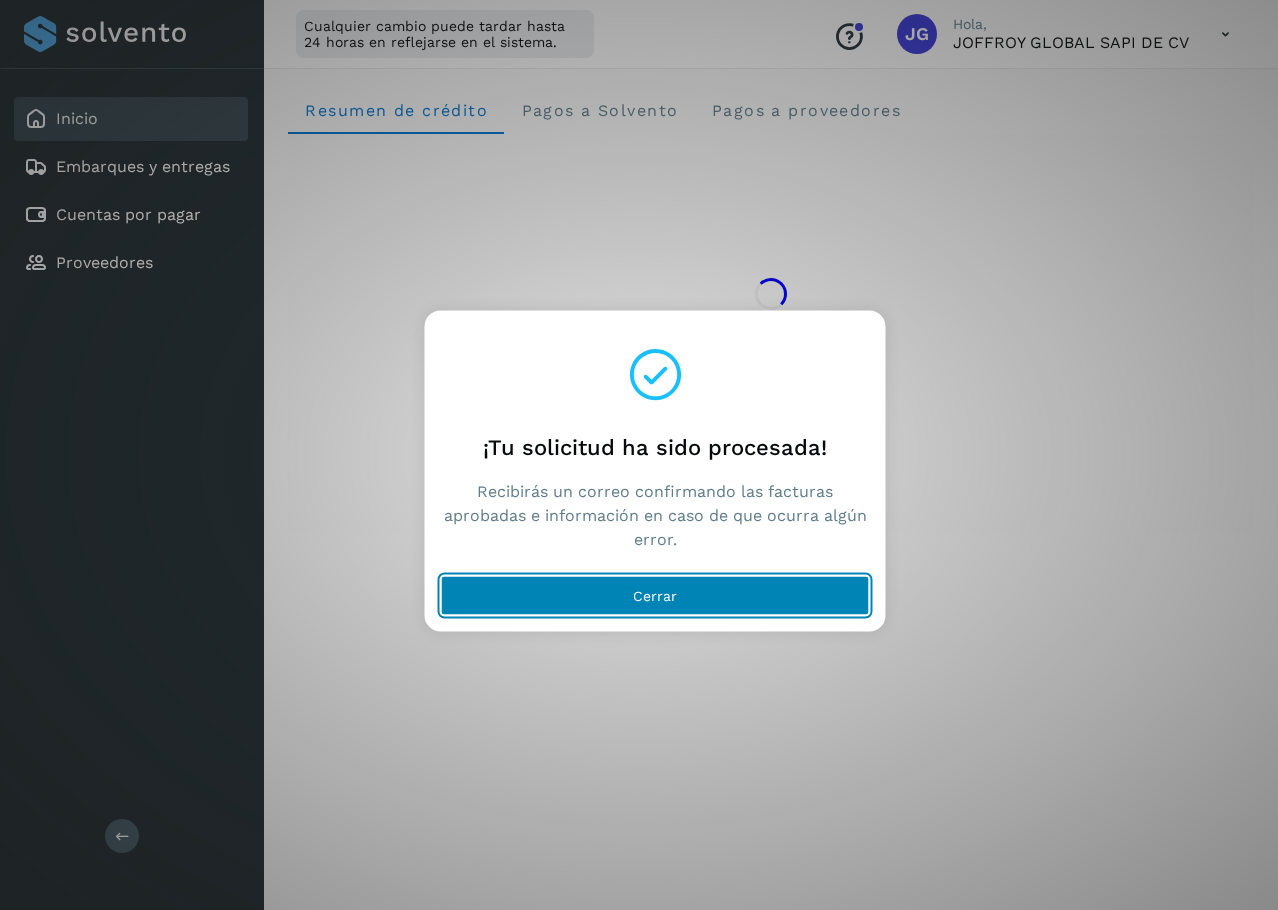 click on "Cerrar" 